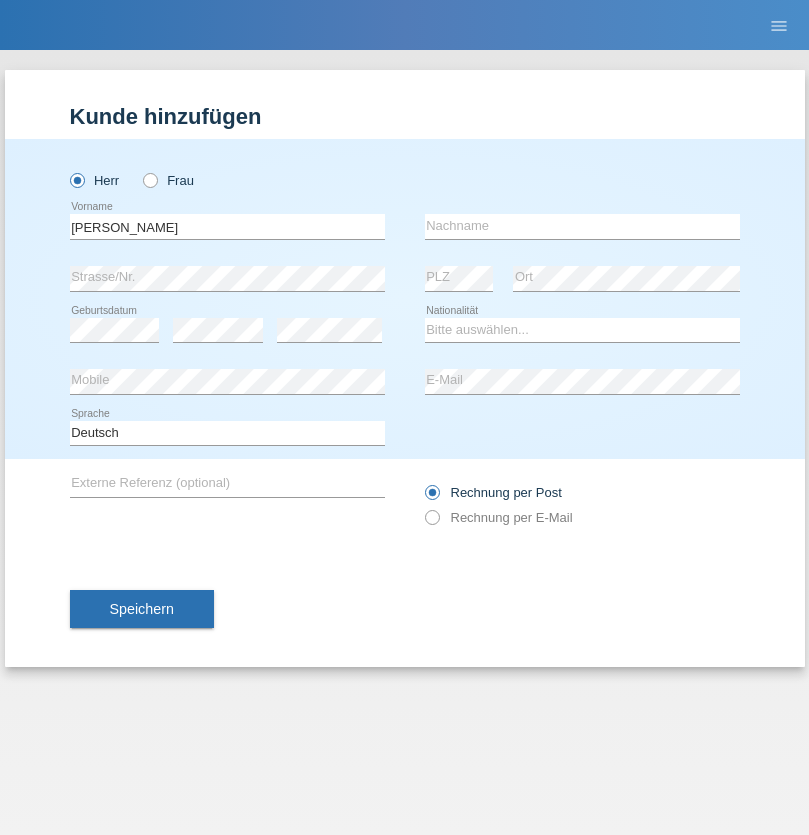 scroll, scrollTop: 0, scrollLeft: 0, axis: both 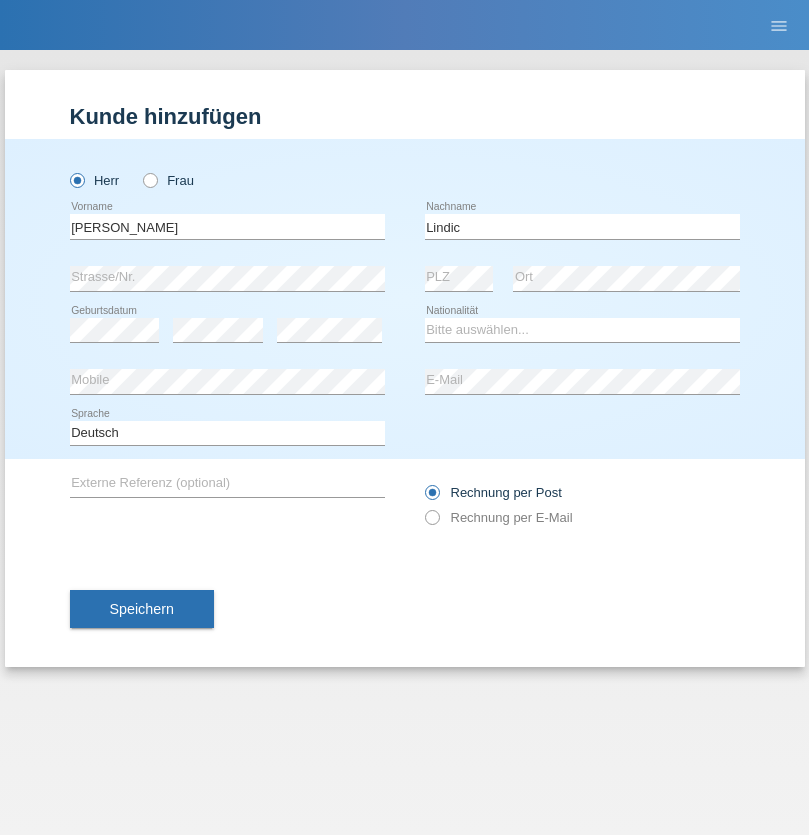 type on "Lindic" 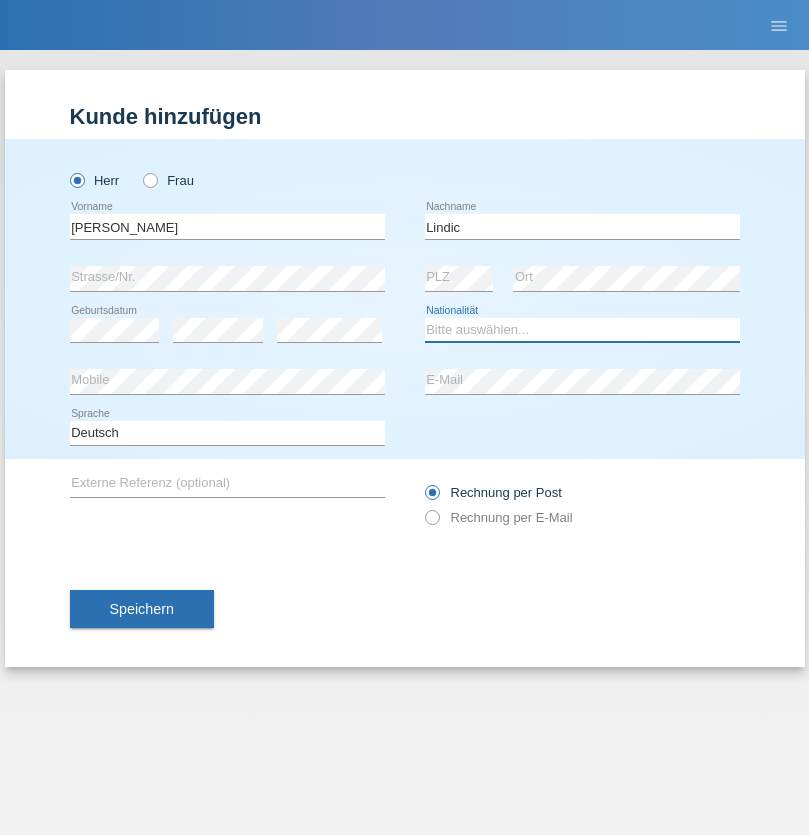 select on "CH" 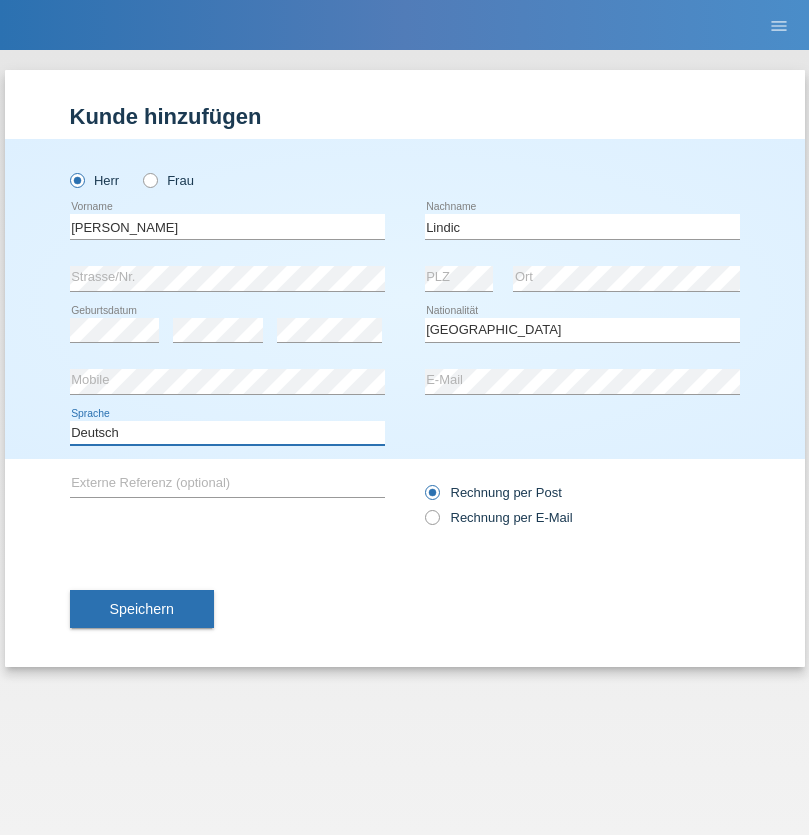 select on "en" 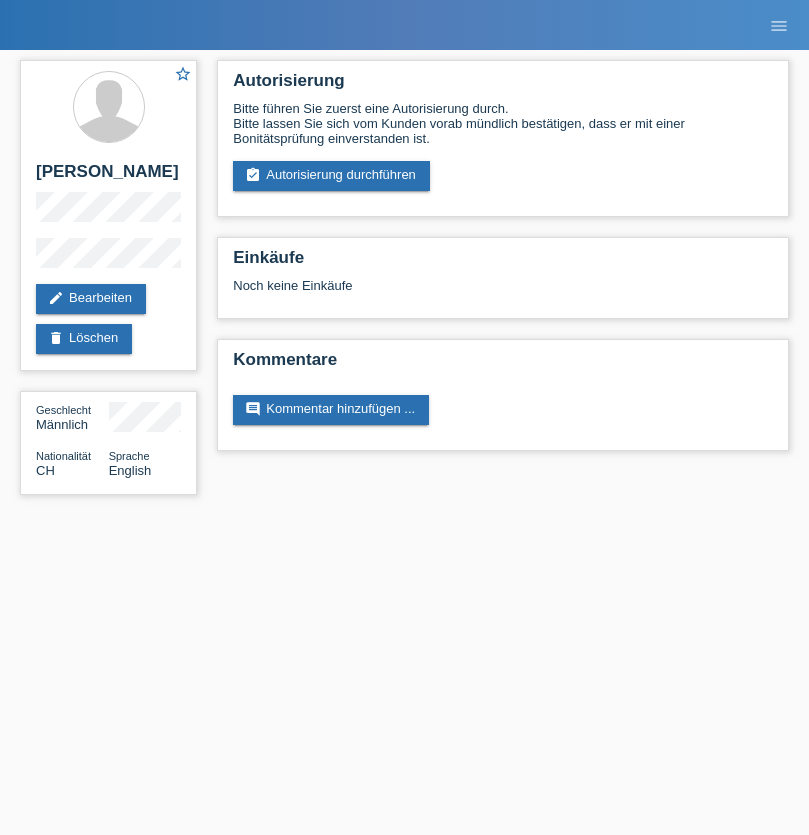 scroll, scrollTop: 0, scrollLeft: 0, axis: both 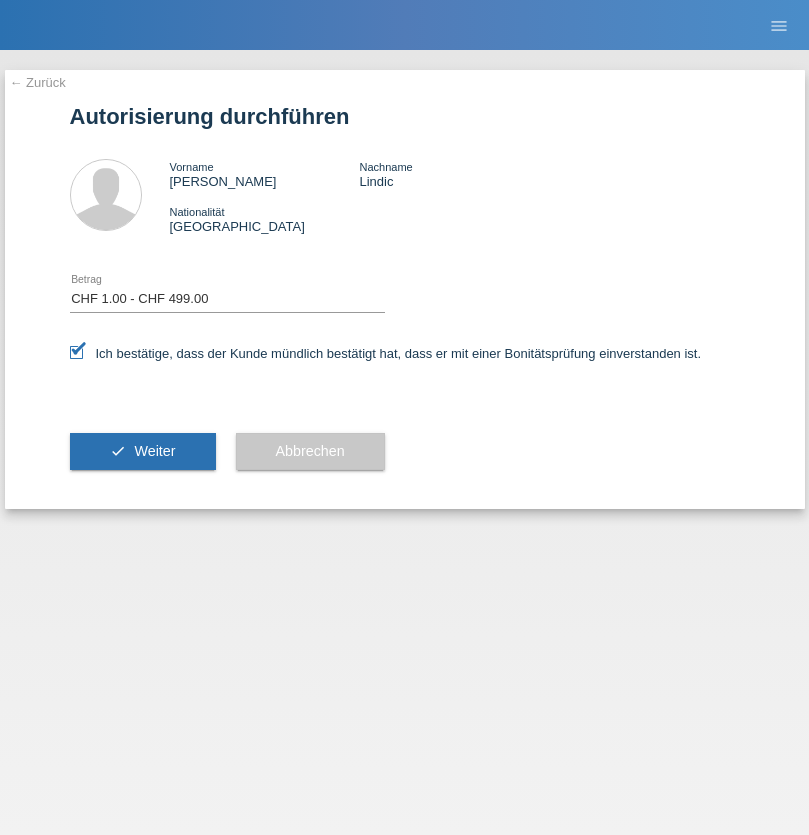 select on "1" 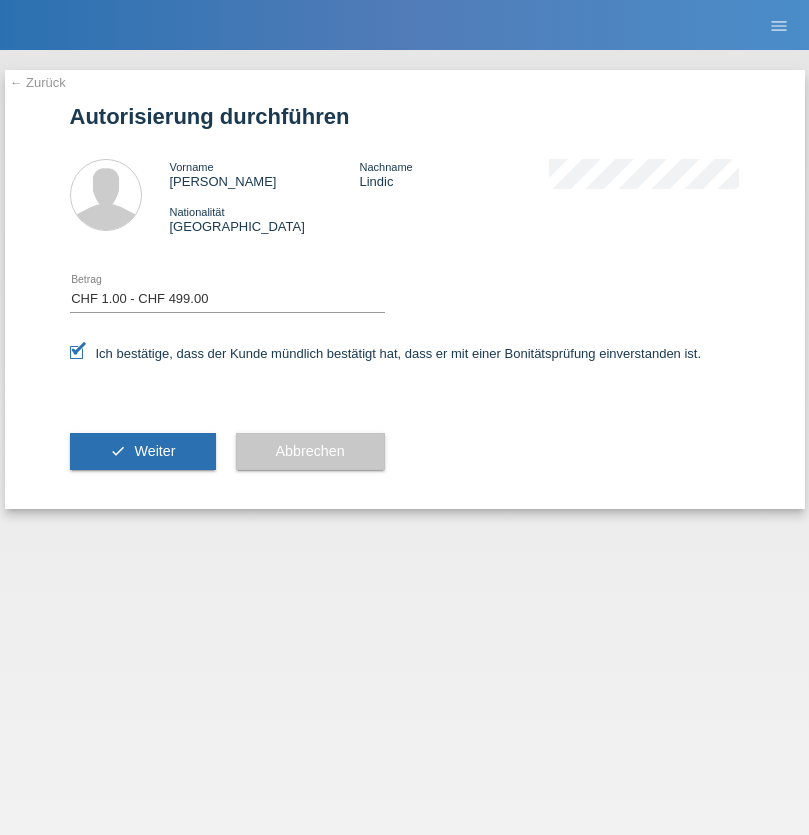 scroll, scrollTop: 0, scrollLeft: 0, axis: both 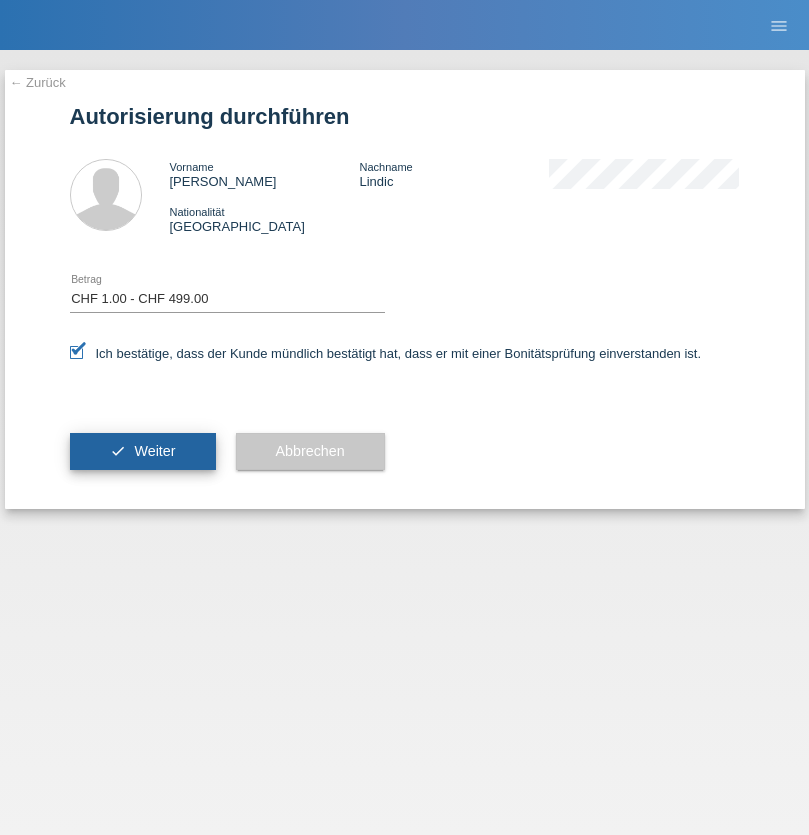 click on "Weiter" at bounding box center [154, 451] 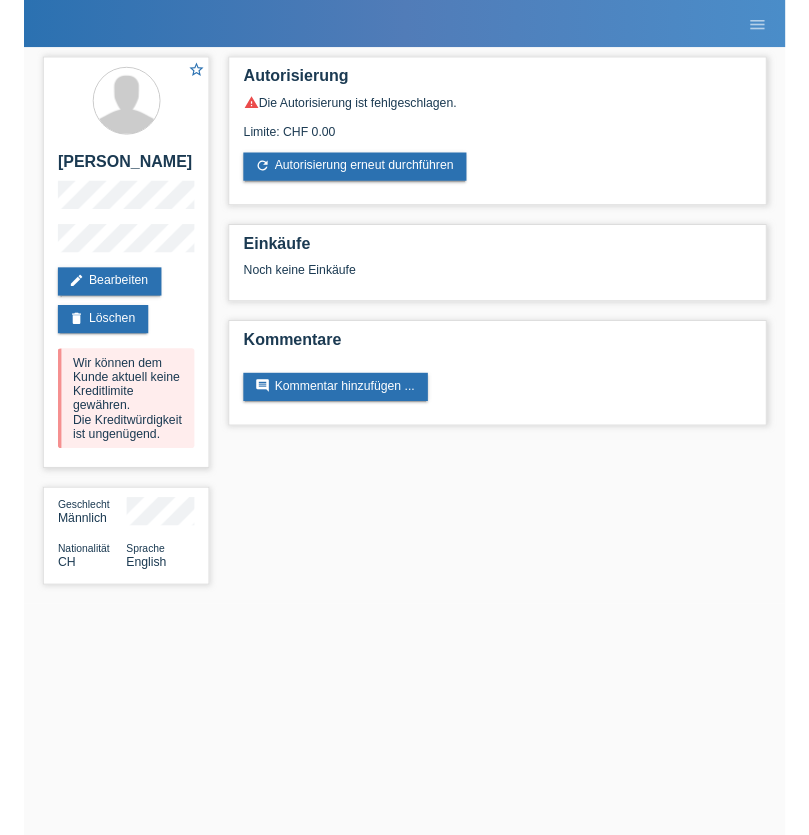 scroll, scrollTop: 0, scrollLeft: 0, axis: both 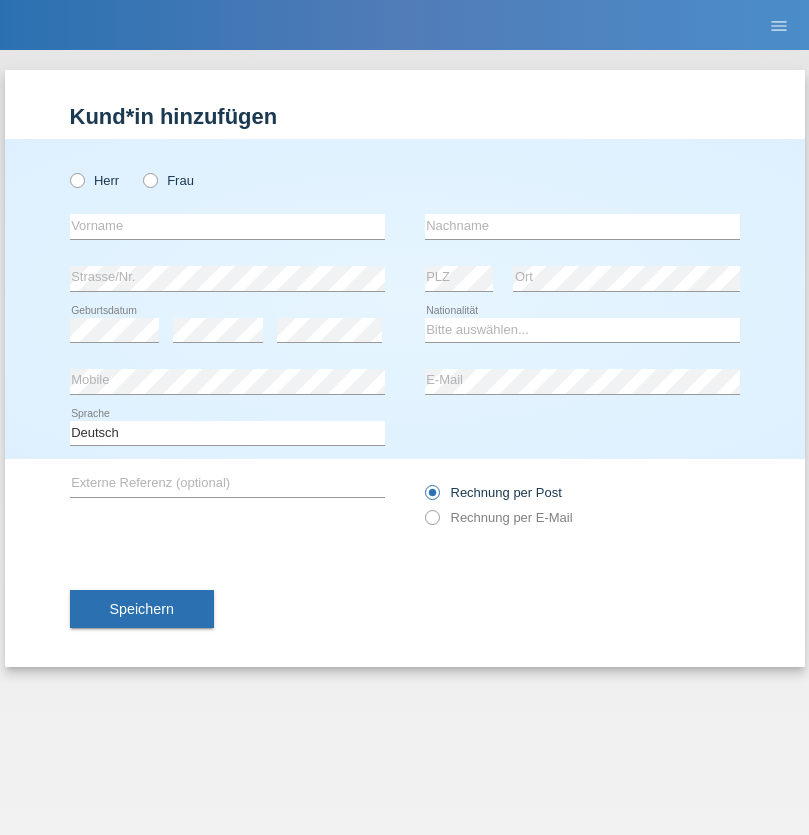 radio on "true" 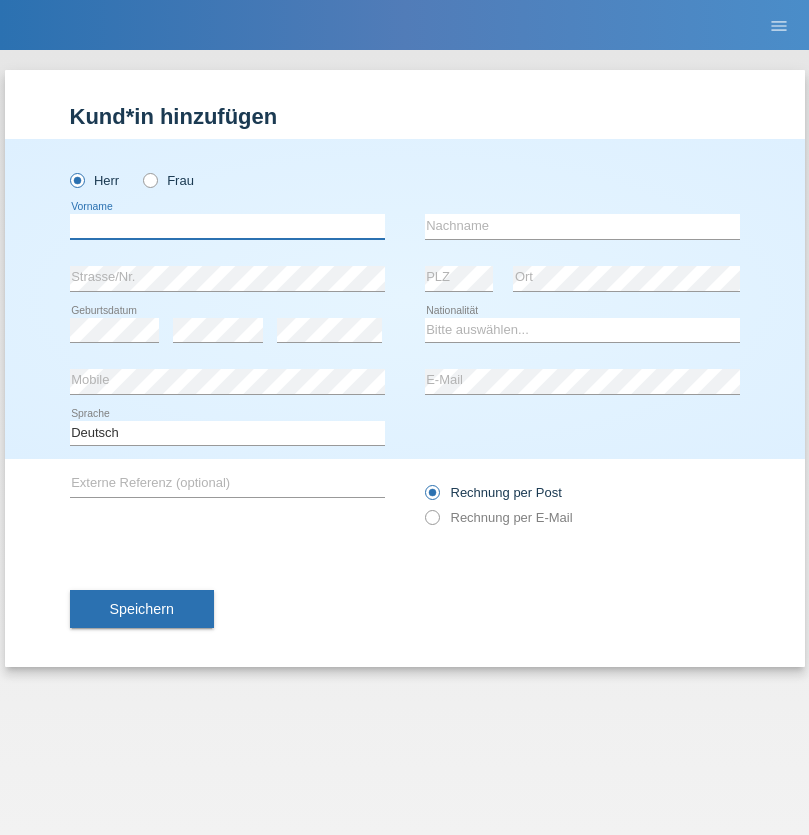 click at bounding box center (227, 226) 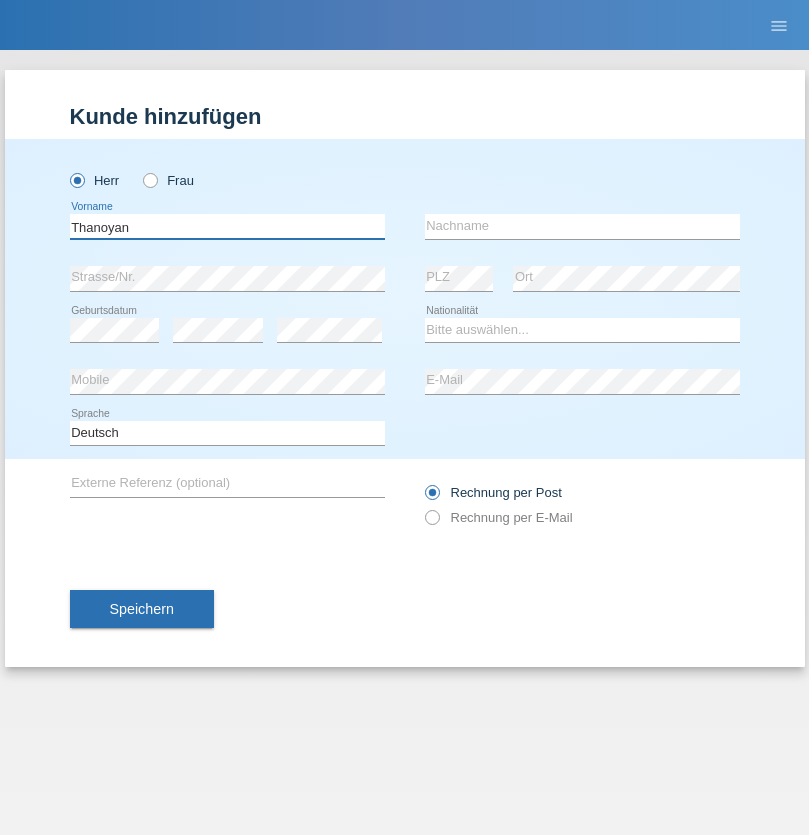 type on "Thanoyan" 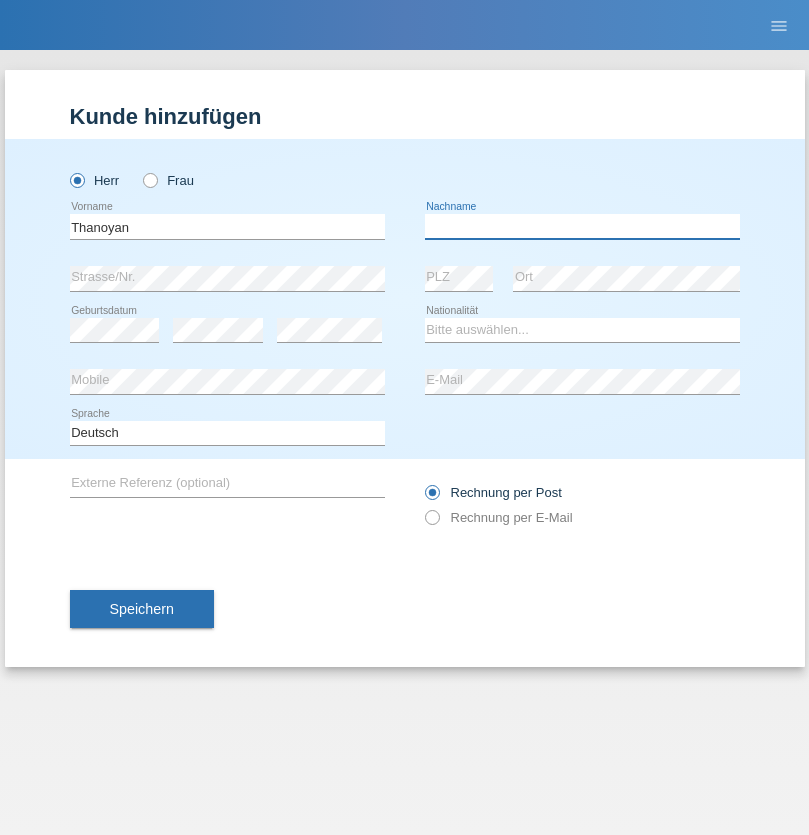 click at bounding box center (582, 226) 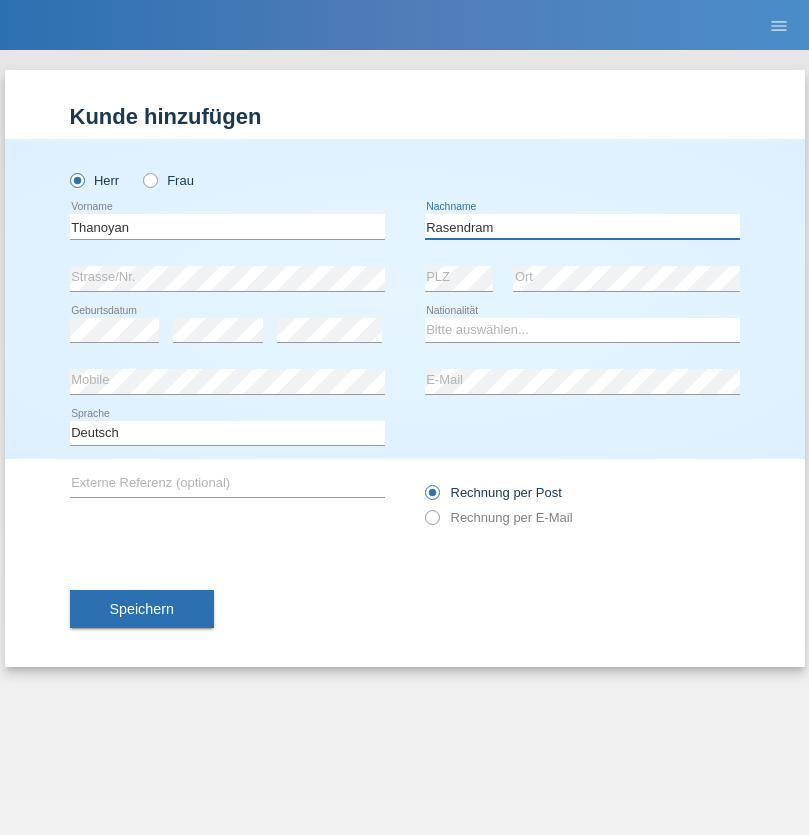 type on "Rasendram" 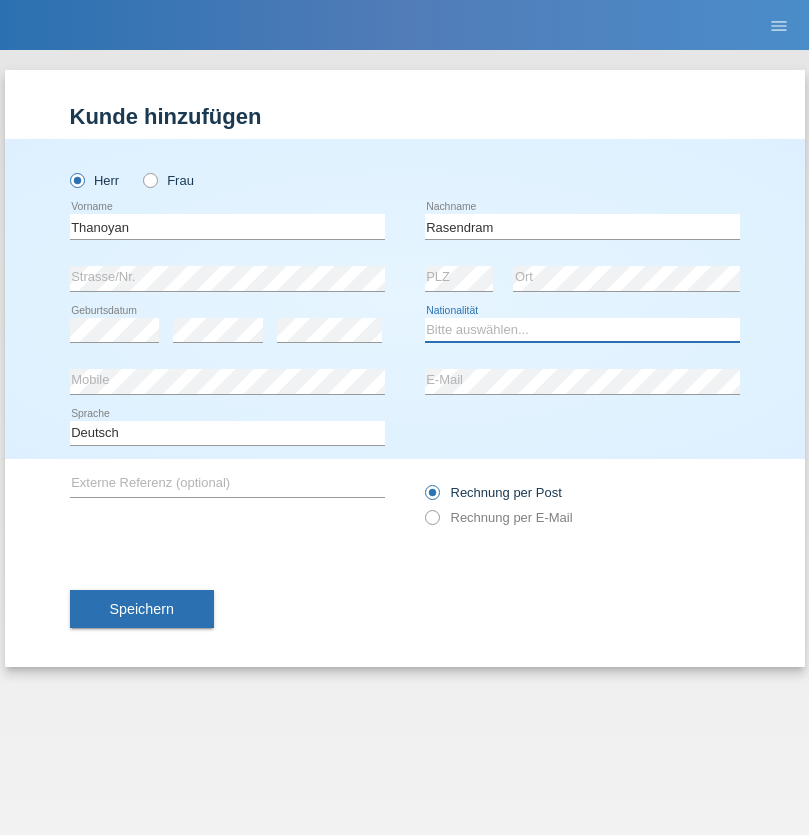 select on "LK" 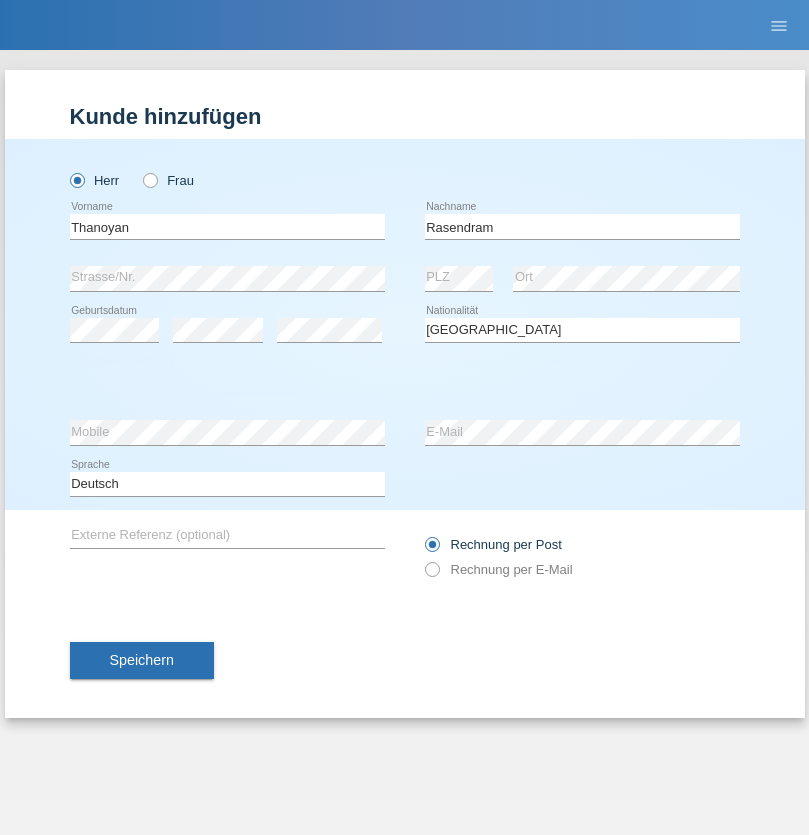 select on "C" 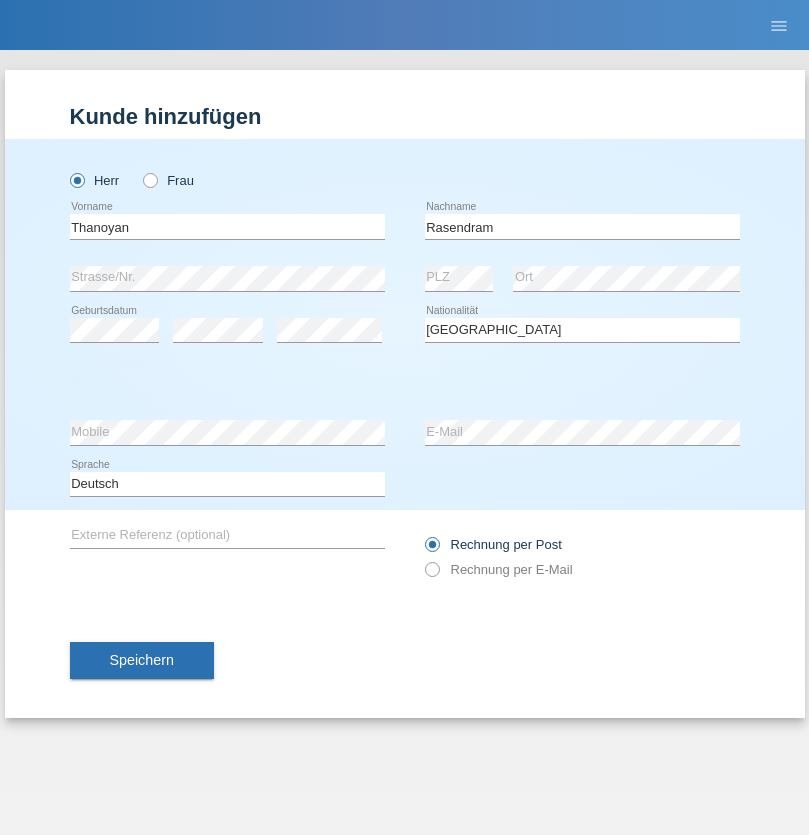 select on "23" 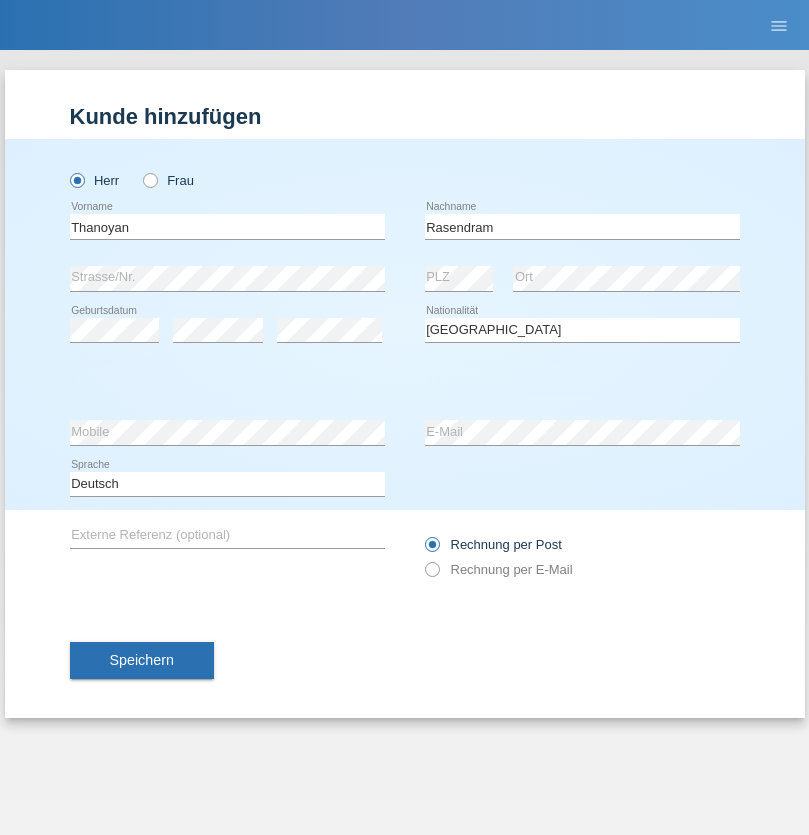 select on "02" 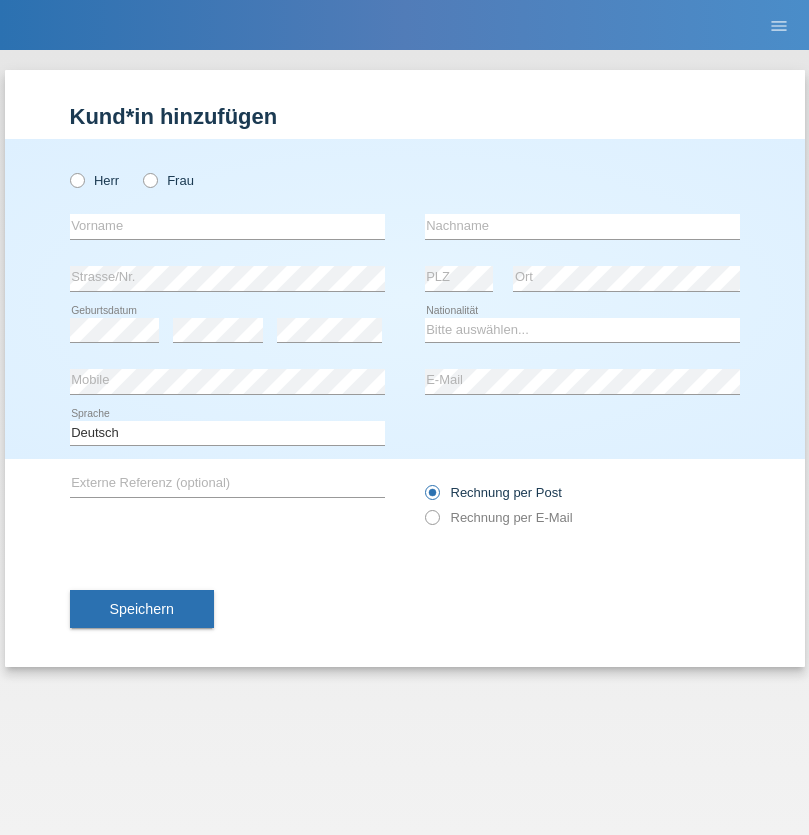 scroll, scrollTop: 0, scrollLeft: 0, axis: both 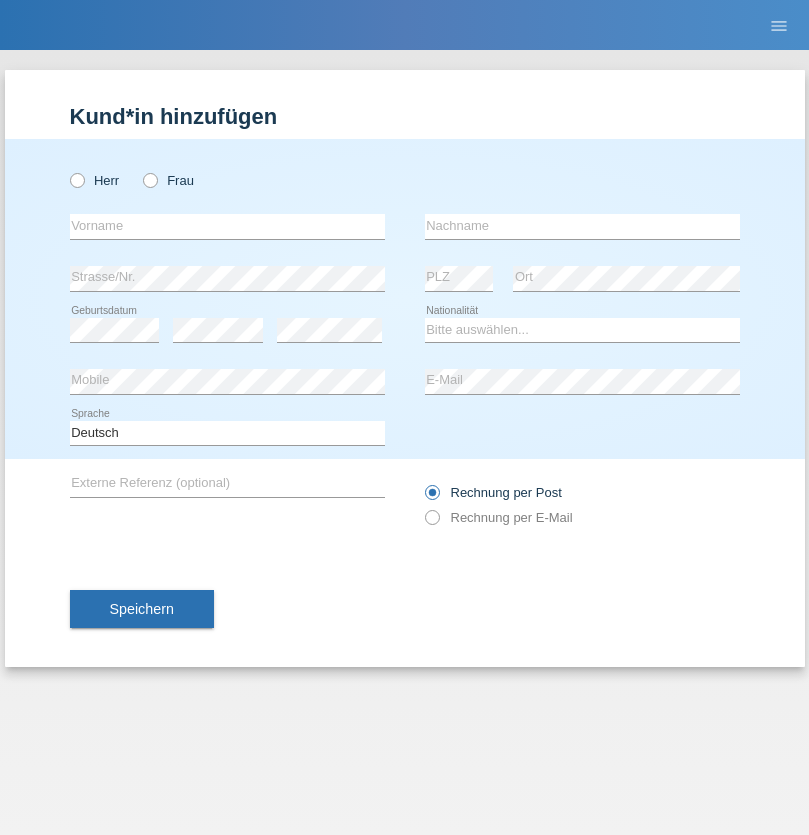 radio on "true" 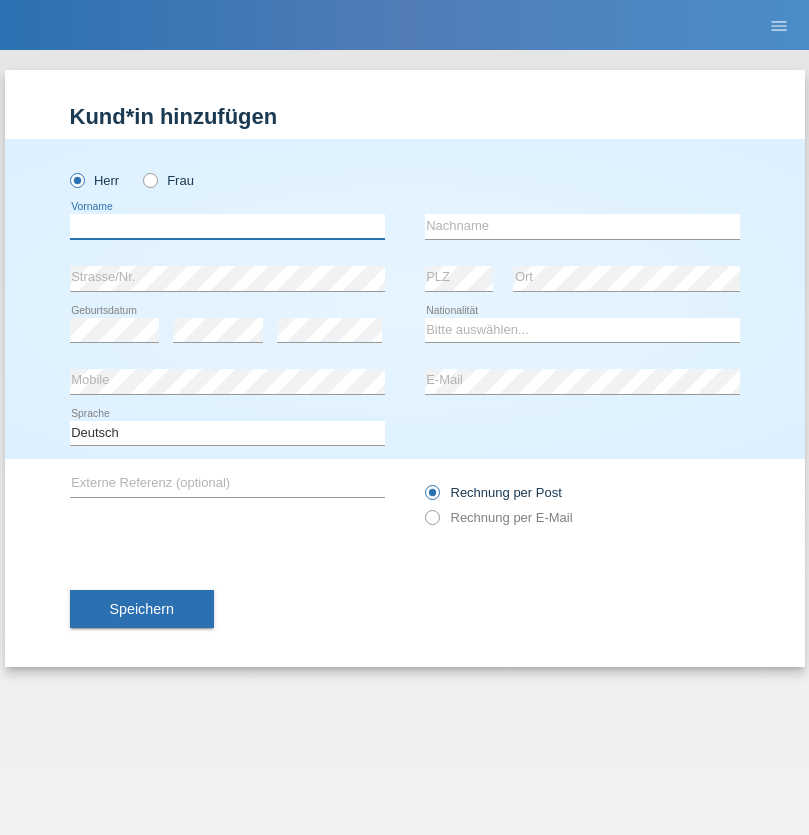 click at bounding box center [227, 226] 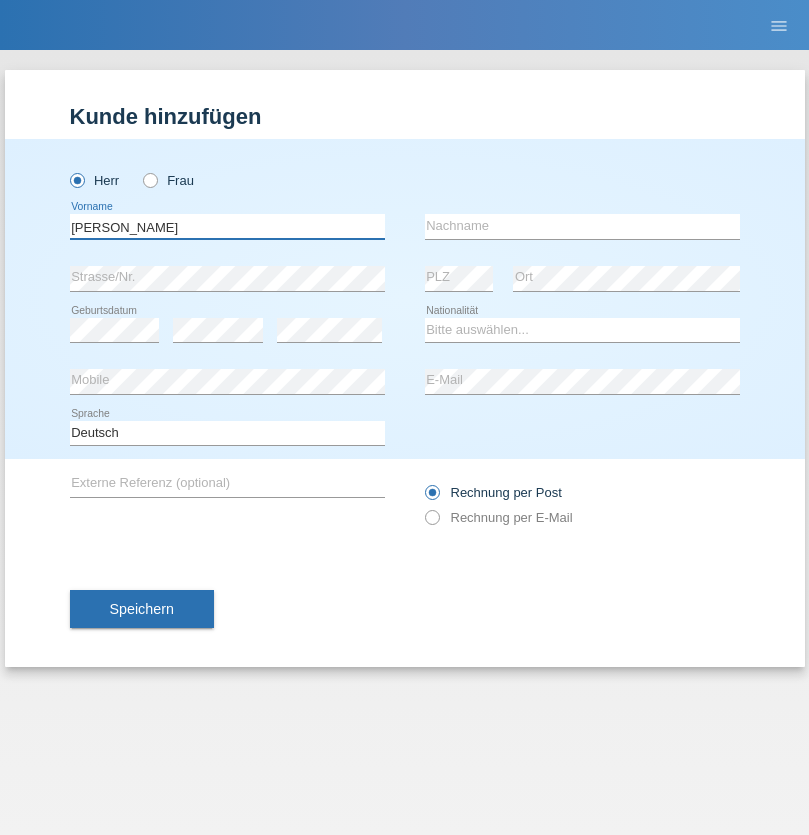 type on "[PERSON_NAME]" 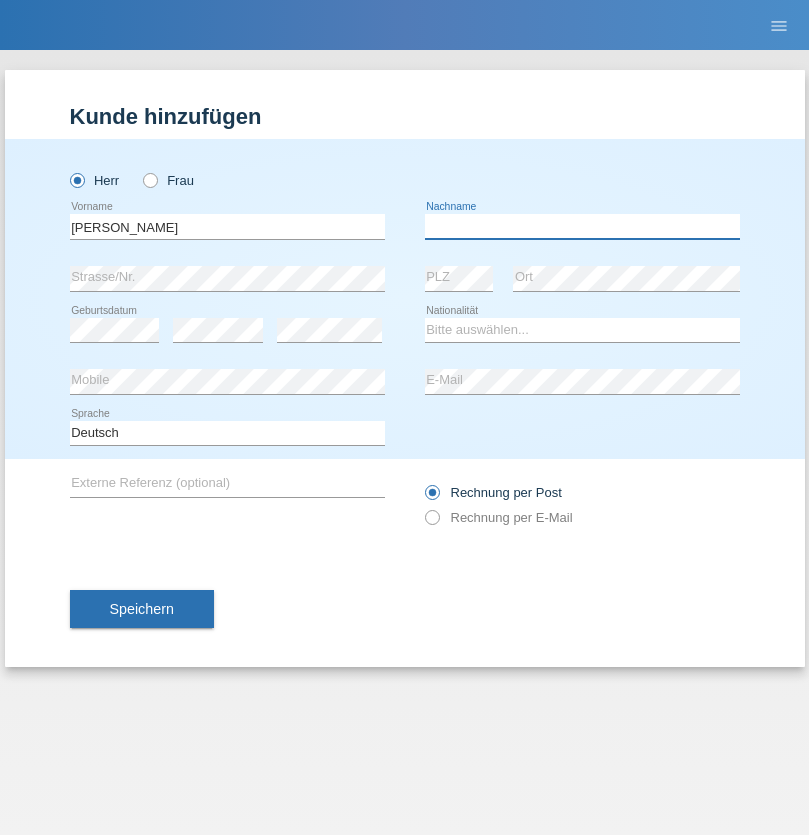 click at bounding box center (582, 226) 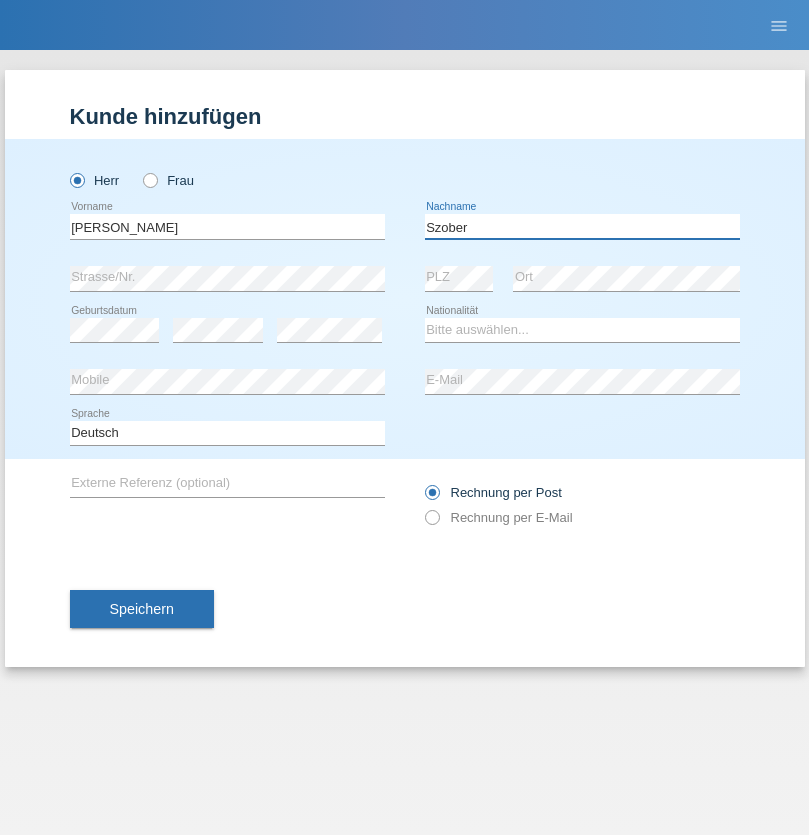 type on "Szober" 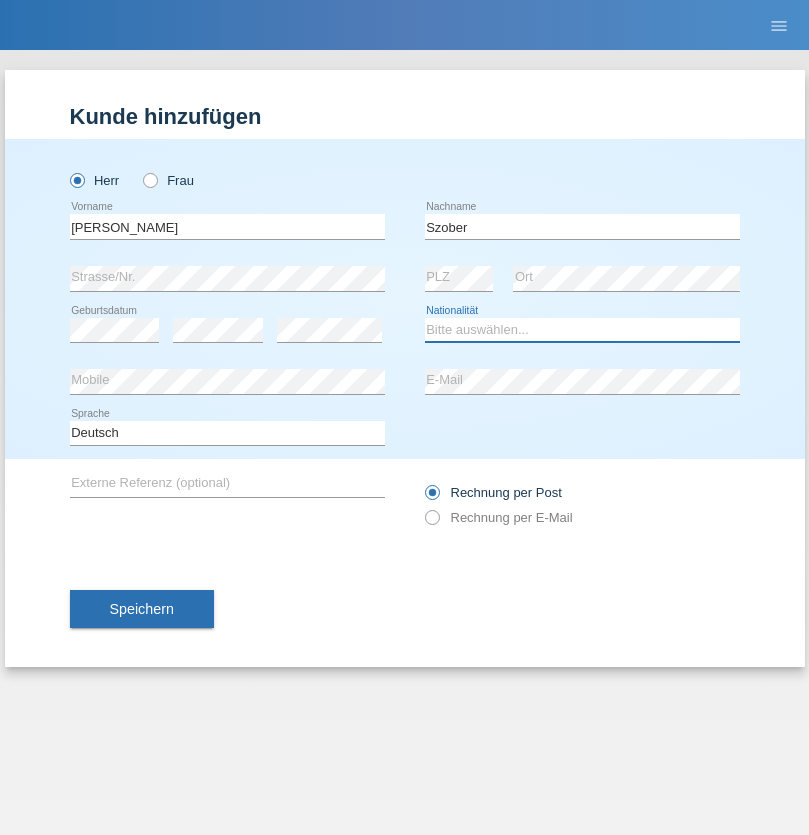select on "PL" 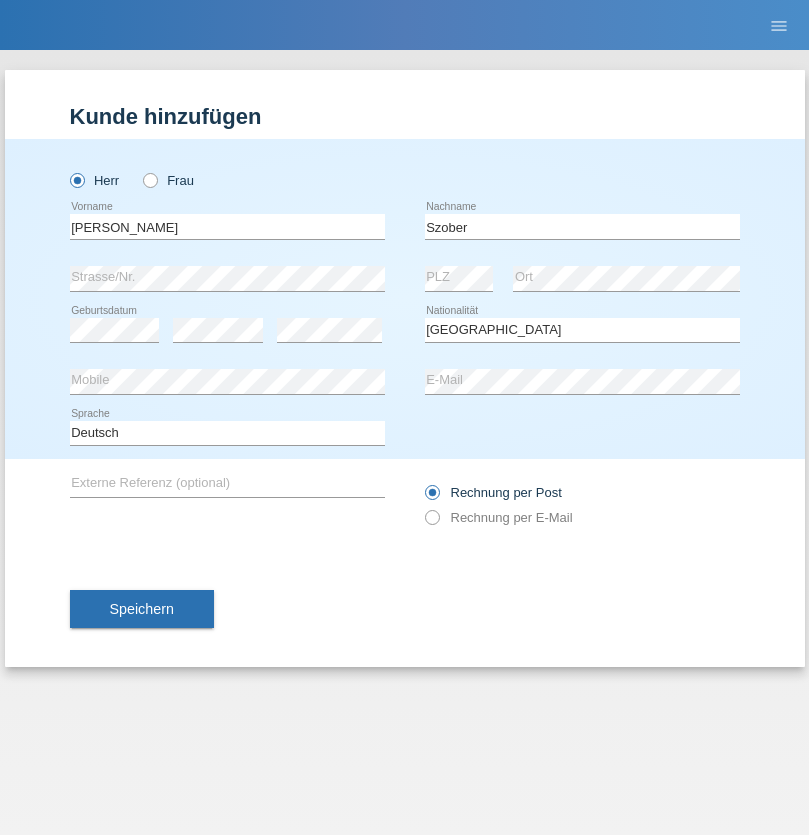 select on "C" 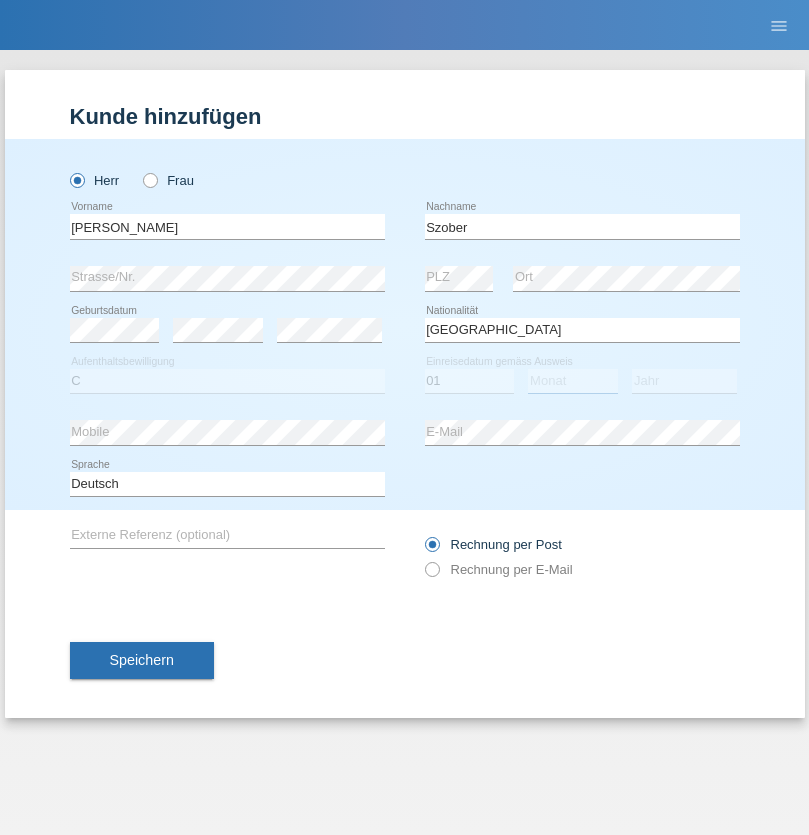 select on "05" 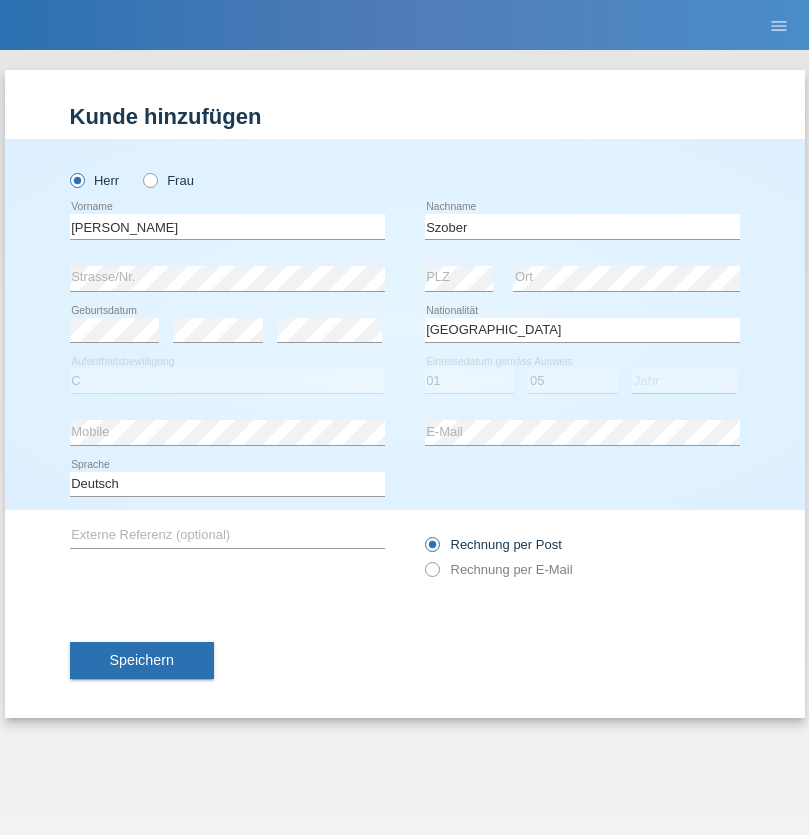 select on "2021" 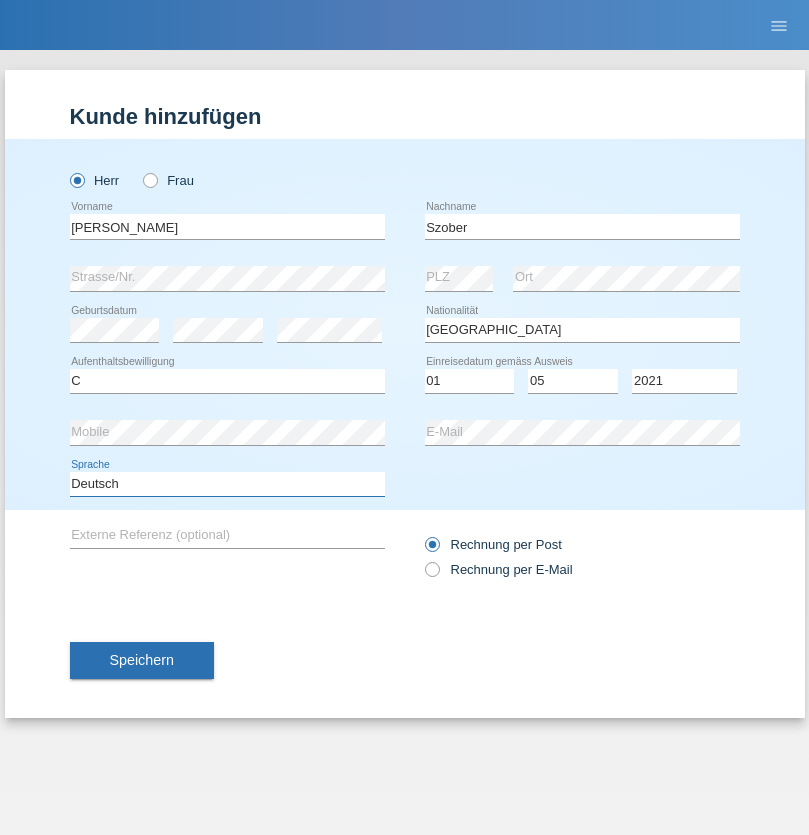 select on "en" 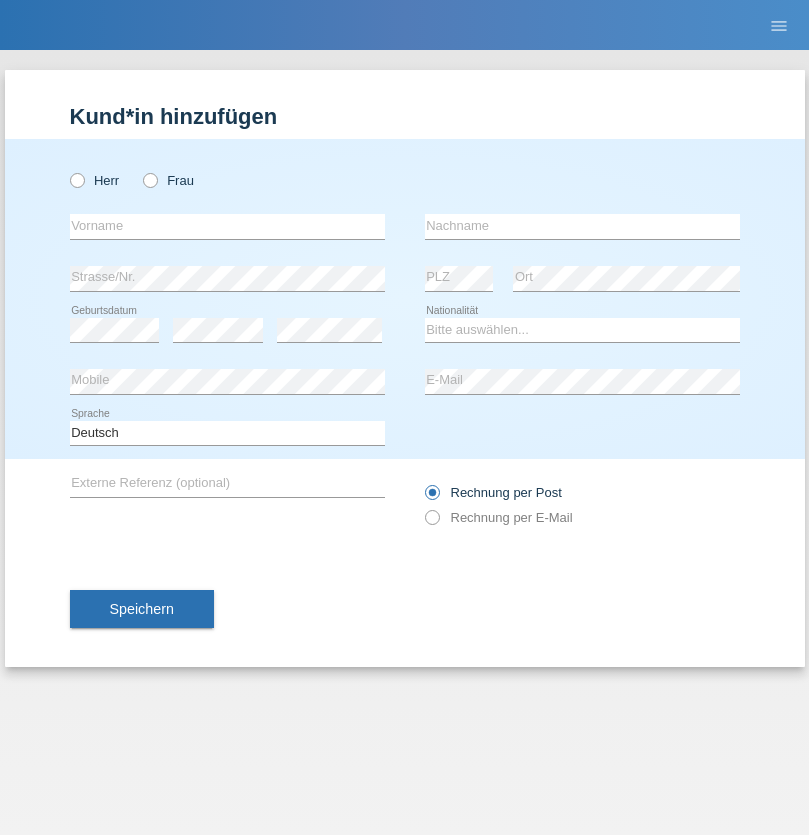 scroll, scrollTop: 0, scrollLeft: 0, axis: both 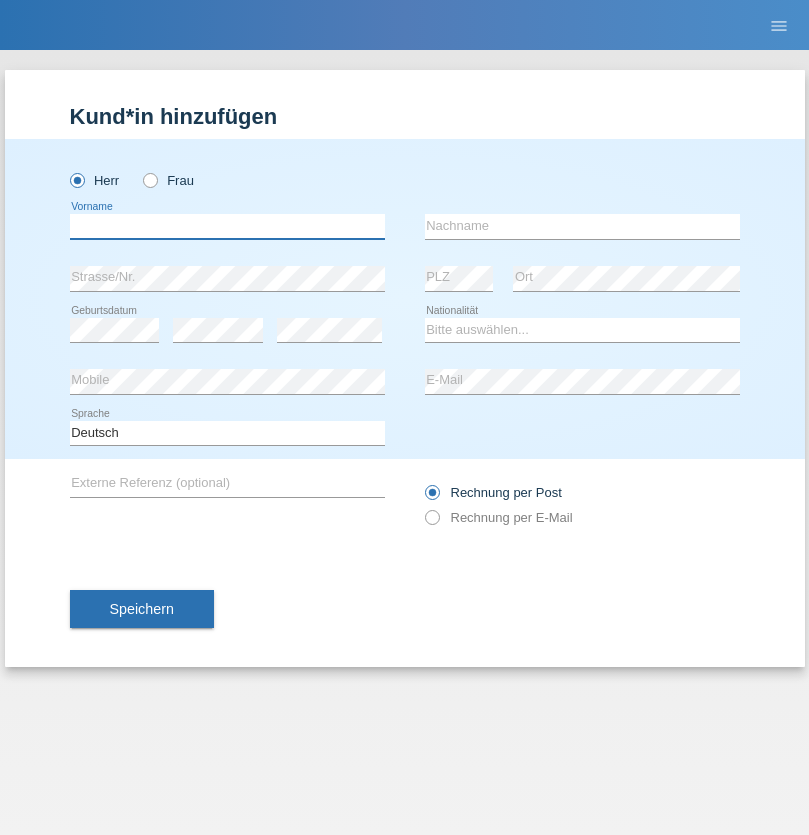 click at bounding box center (227, 226) 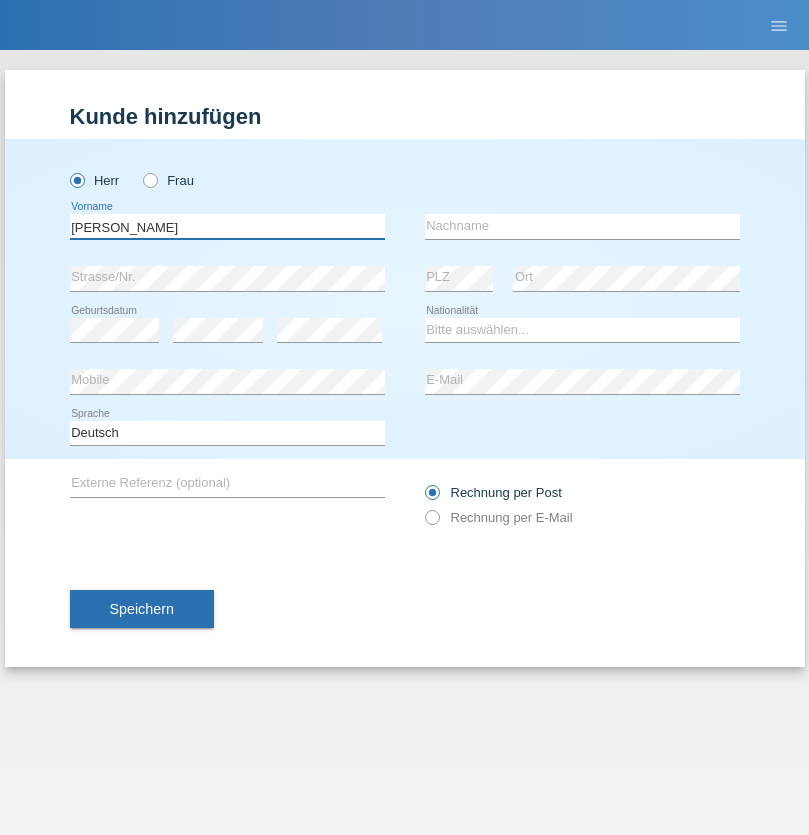 type on "[PERSON_NAME]" 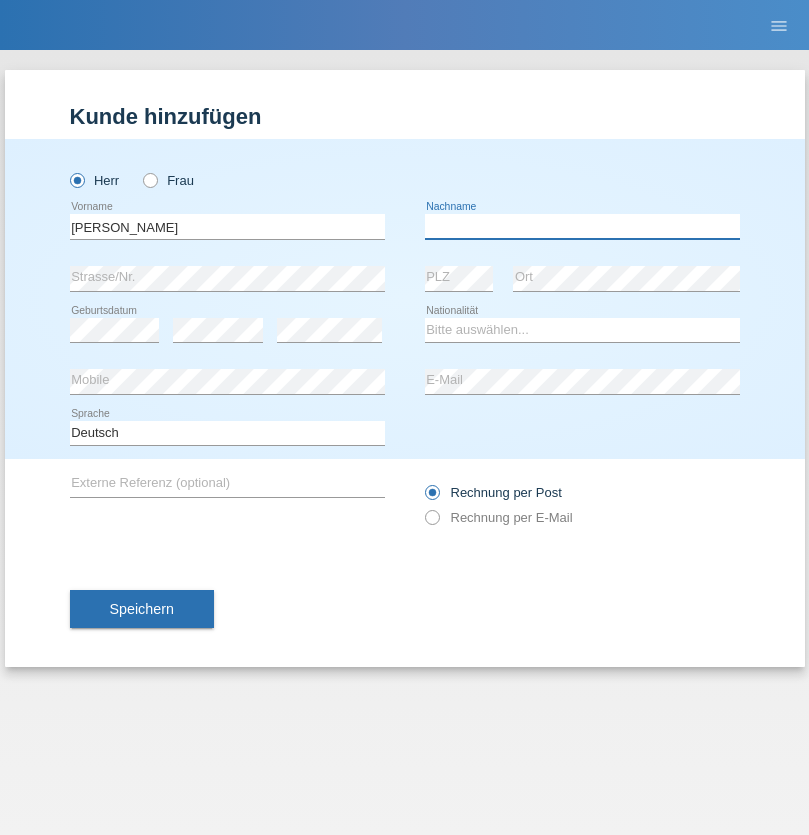 click at bounding box center [582, 226] 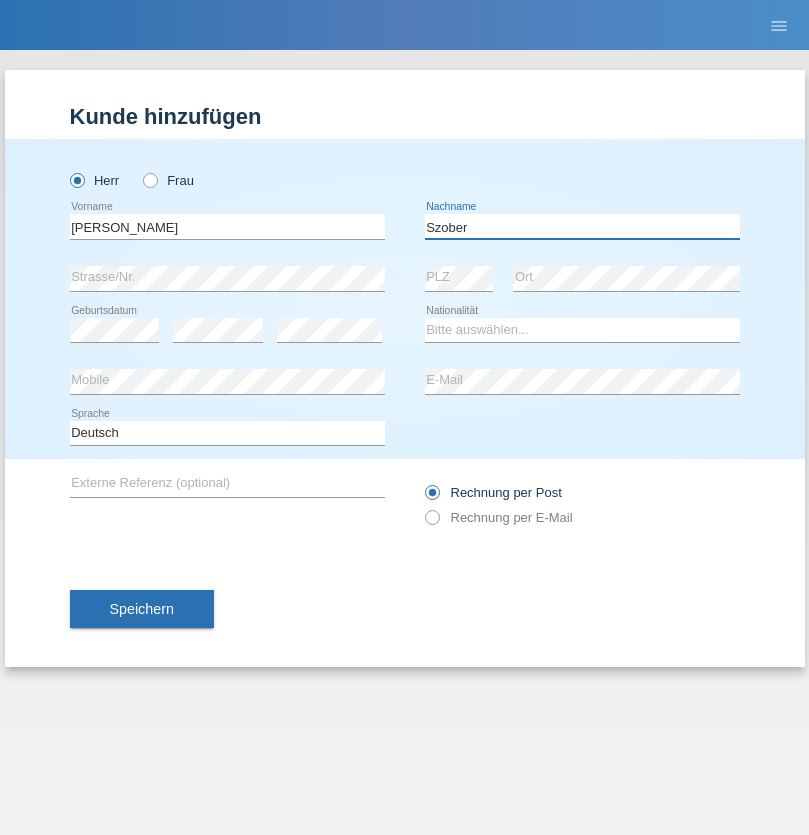 type on "Szober" 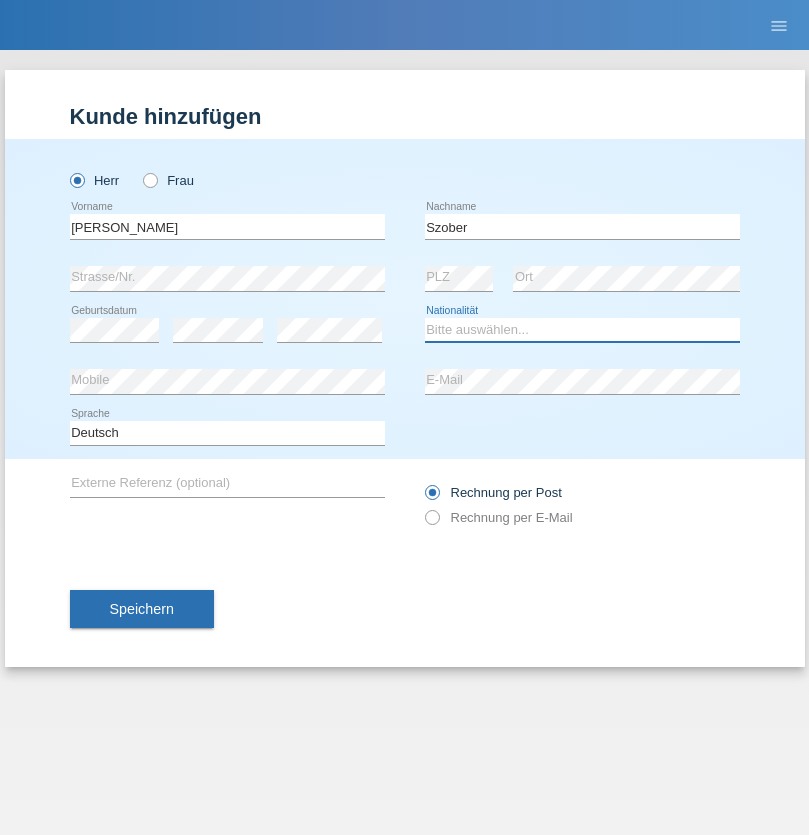 select on "PL" 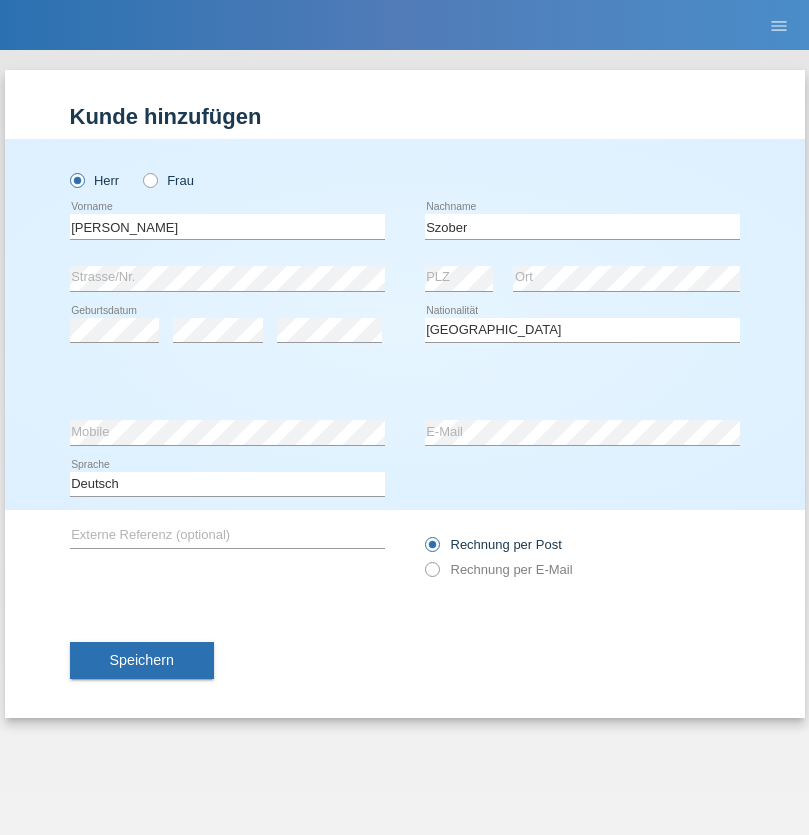 select on "C" 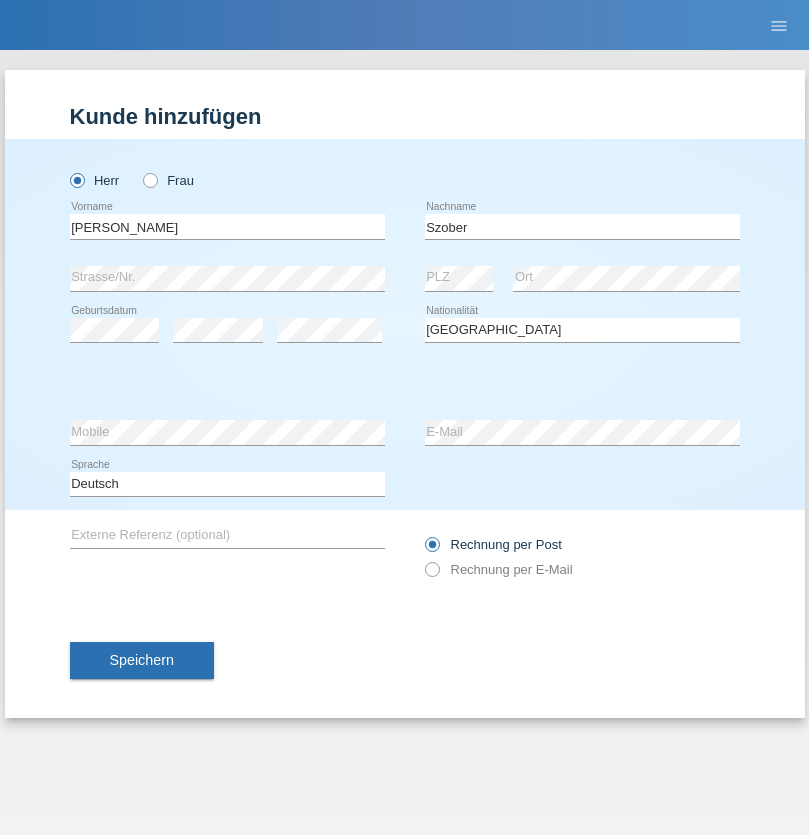 select on "01" 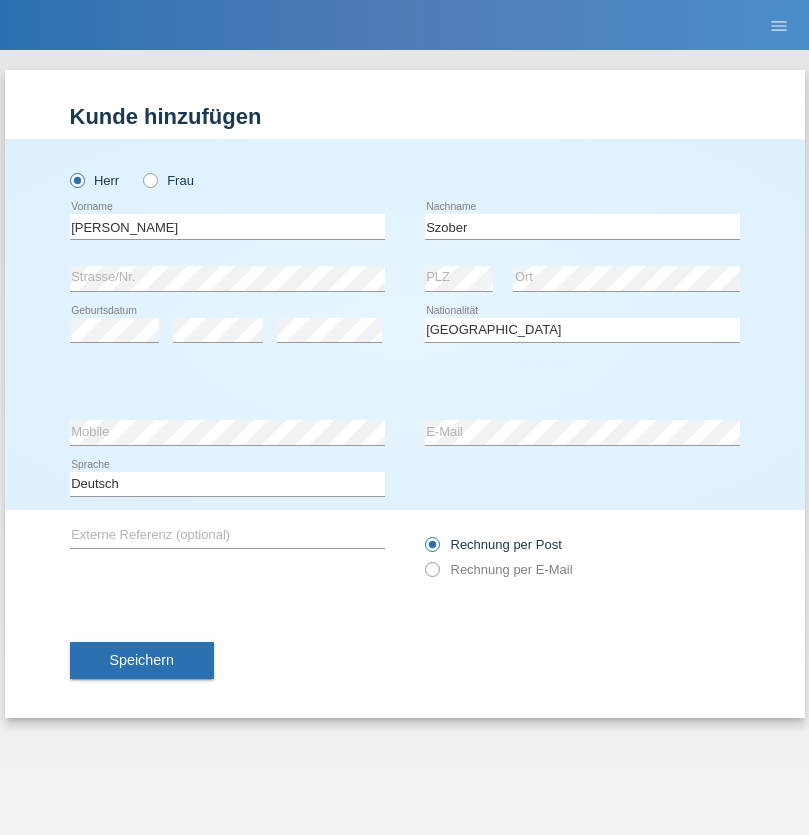 select on "05" 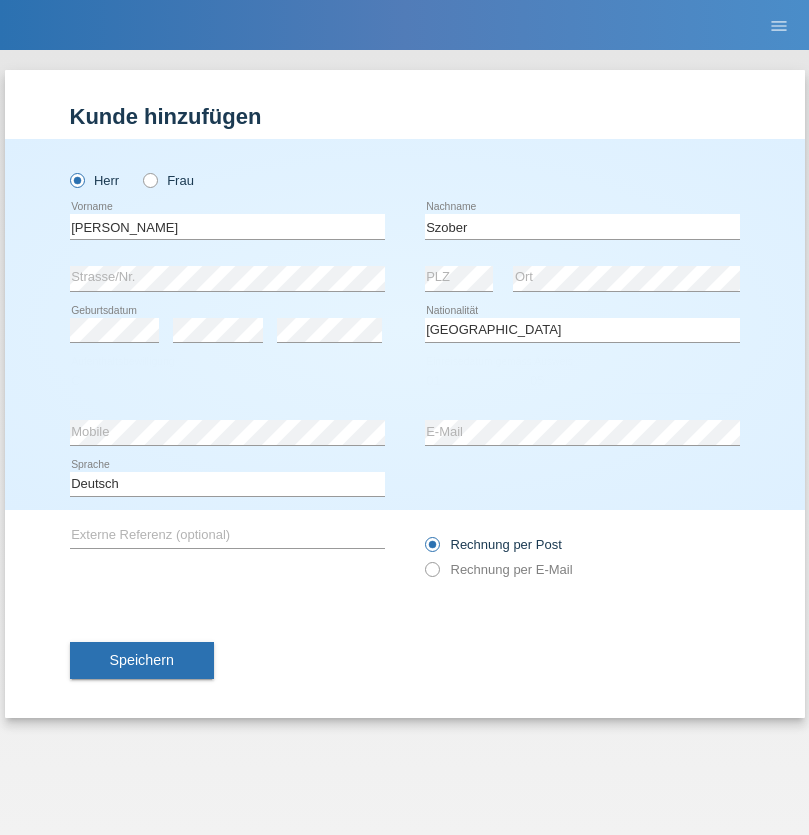 select on "2021" 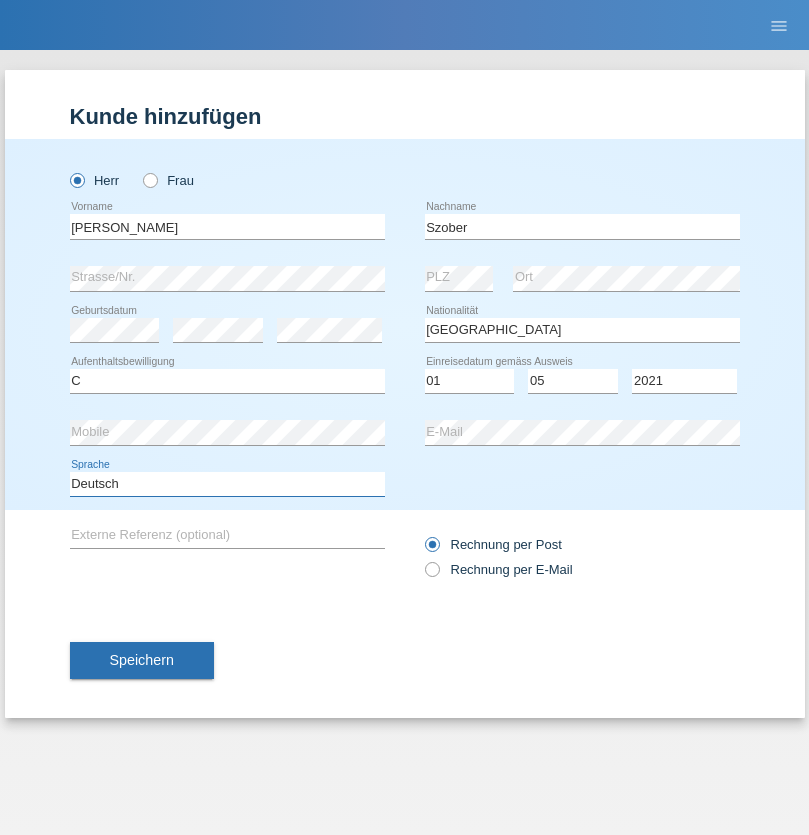 select on "en" 